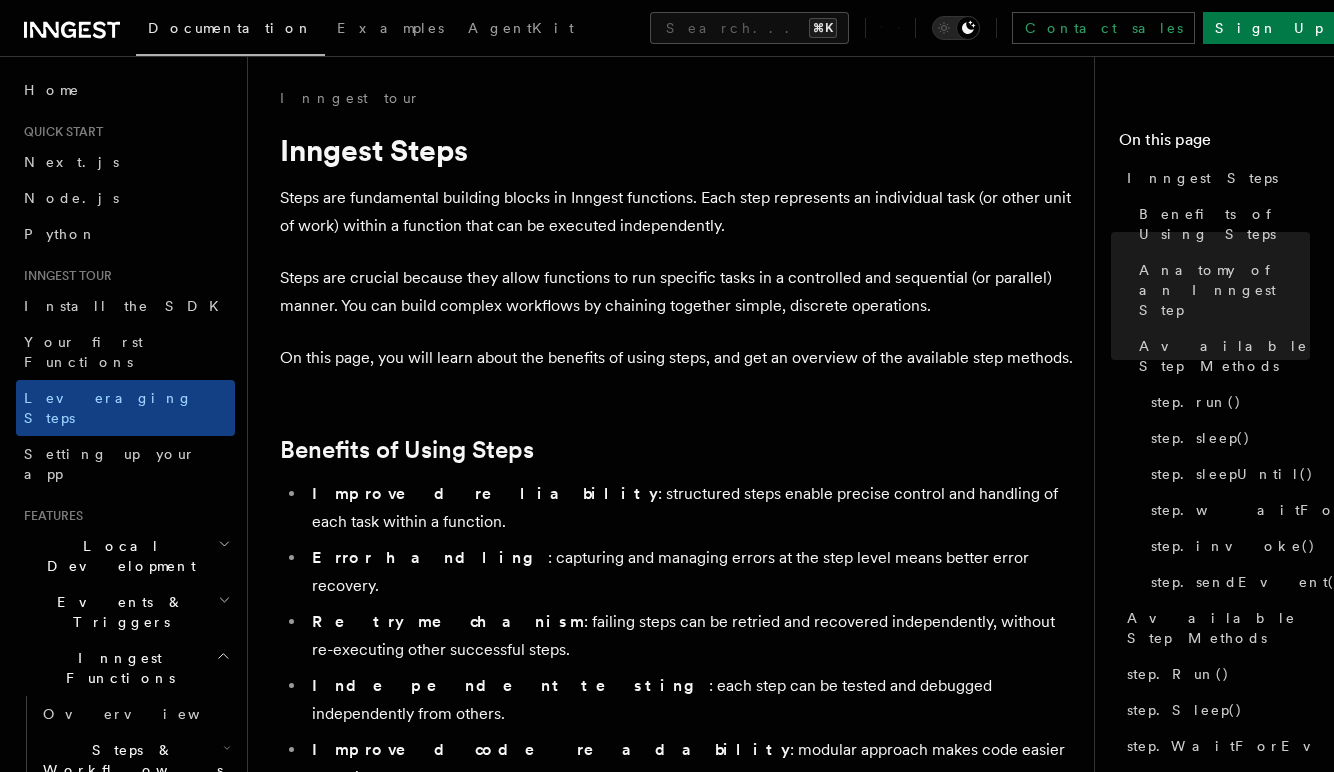 scroll, scrollTop: 4760, scrollLeft: 0, axis: vertical 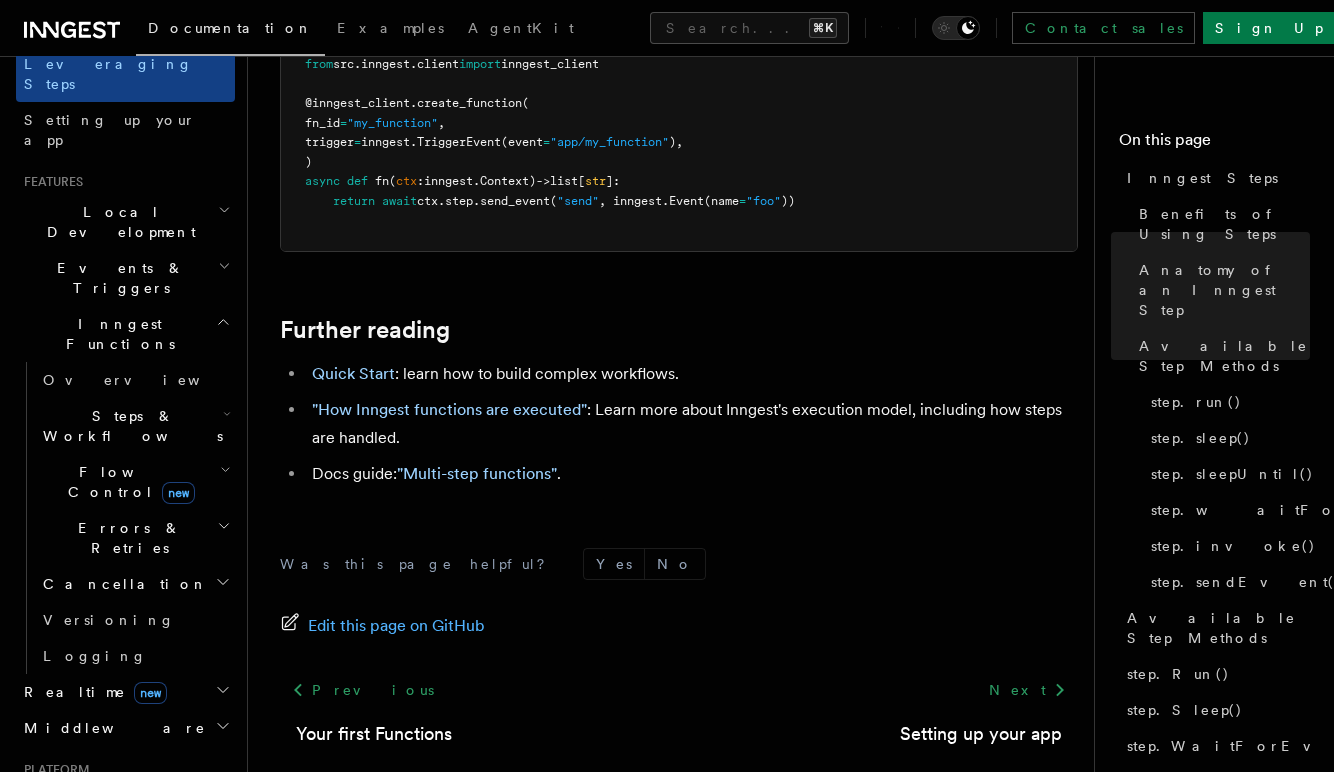 type 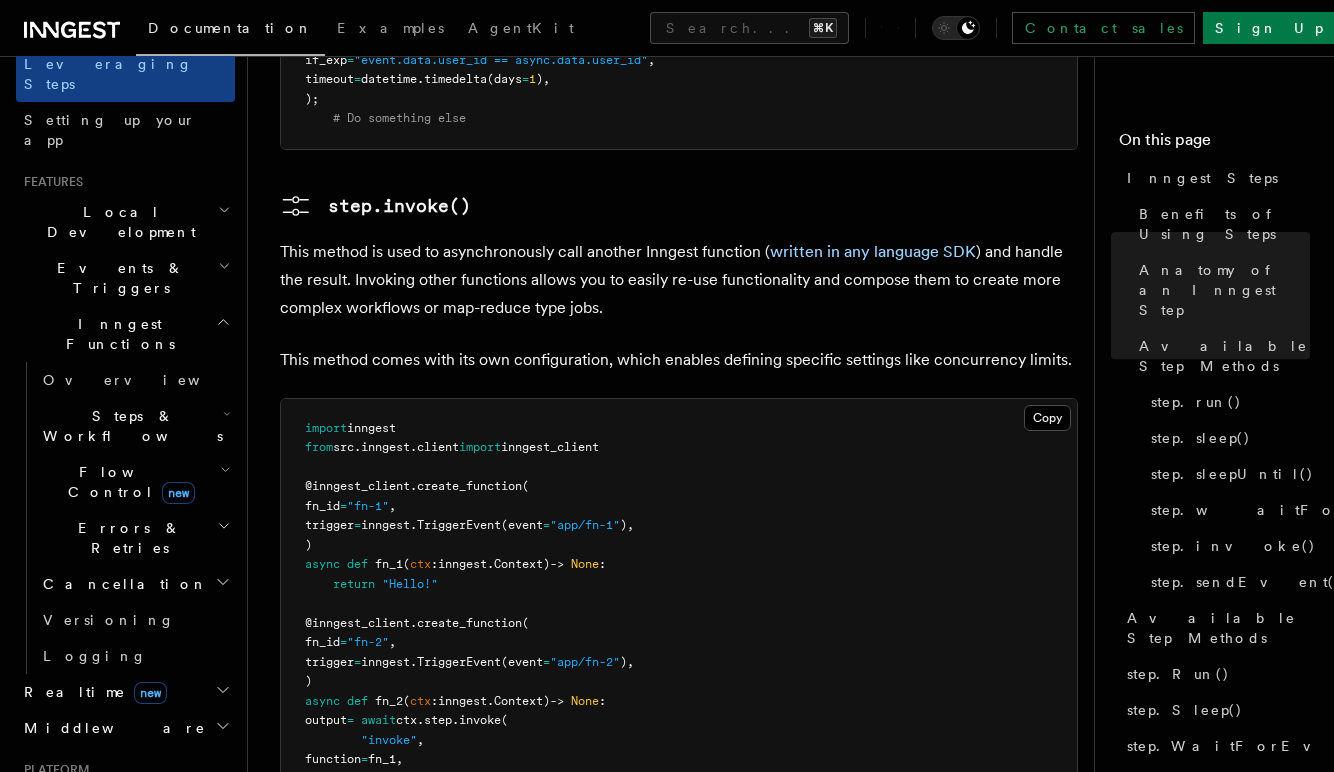 scroll, scrollTop: 3736, scrollLeft: 0, axis: vertical 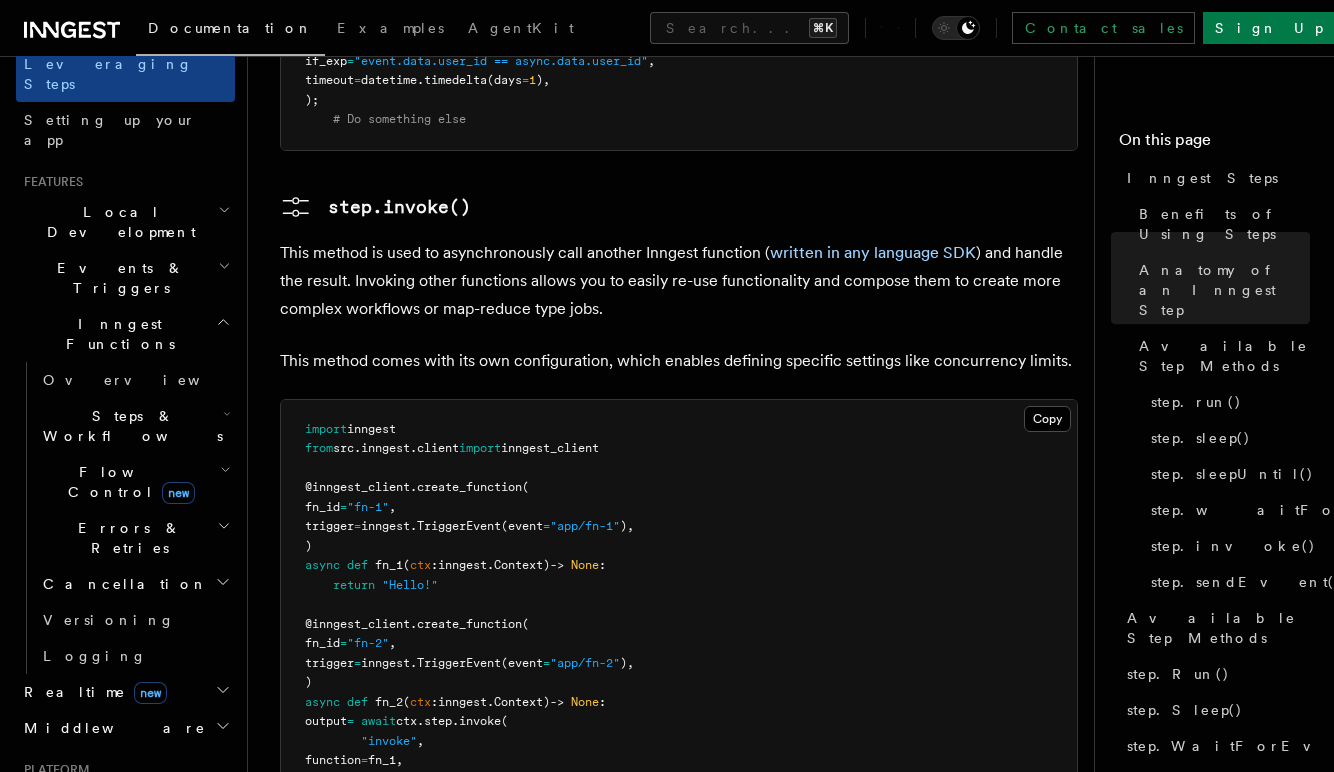 click on "@inngest_client" at bounding box center [357, 487] 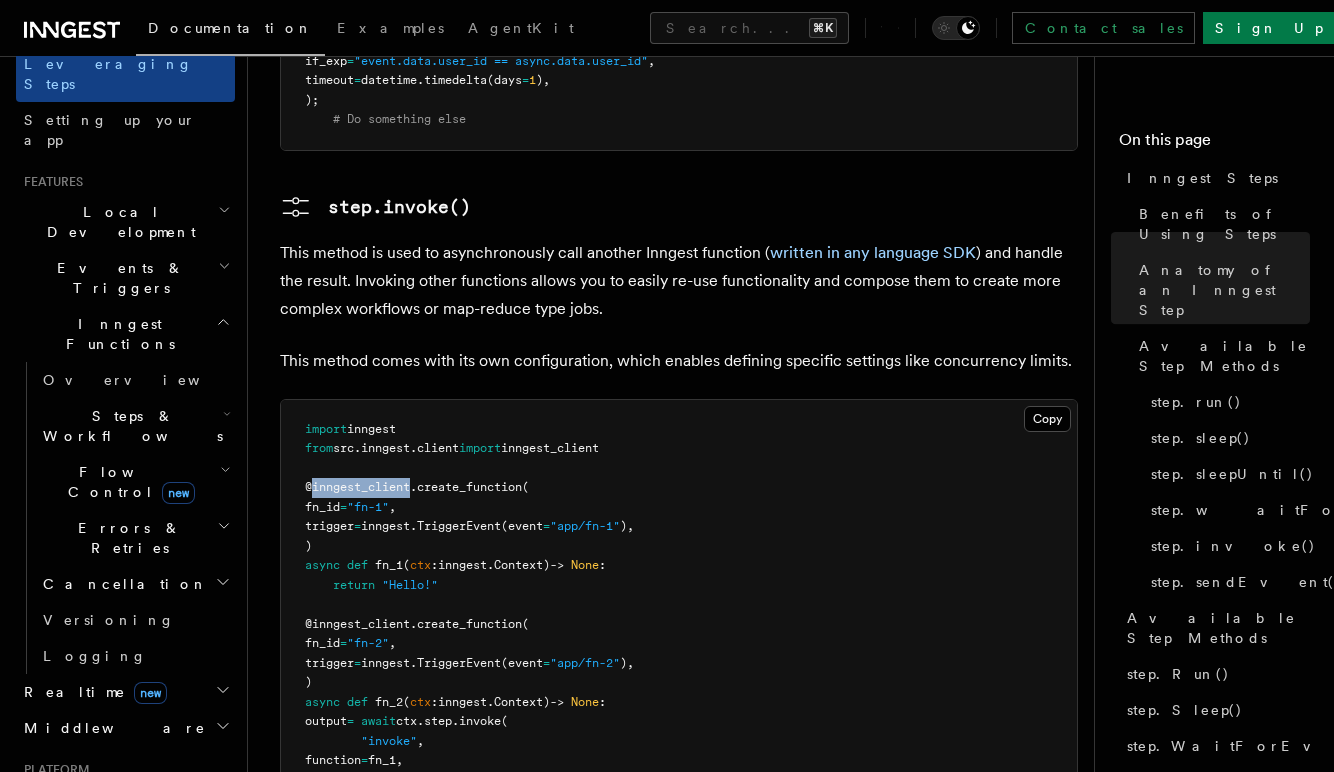 click on "@inngest_client" at bounding box center (357, 487) 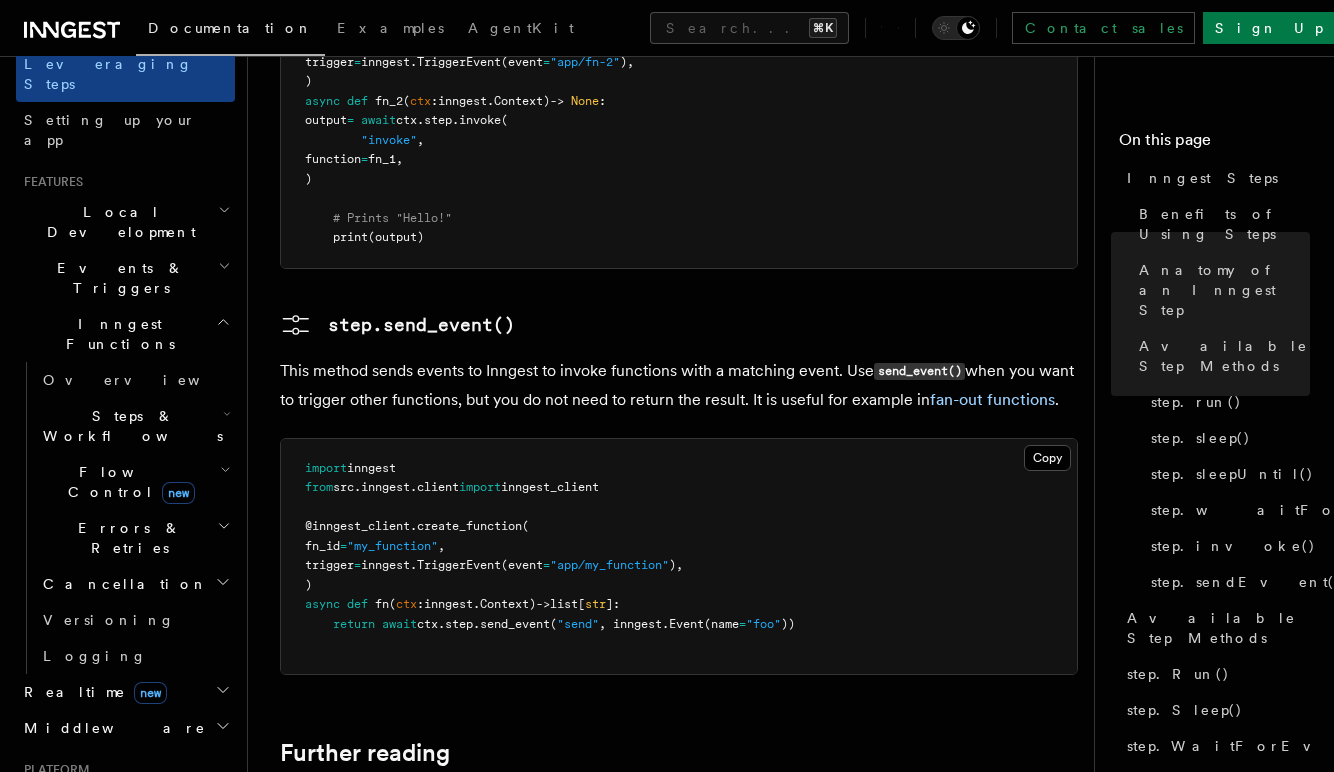 scroll, scrollTop: 4343, scrollLeft: 0, axis: vertical 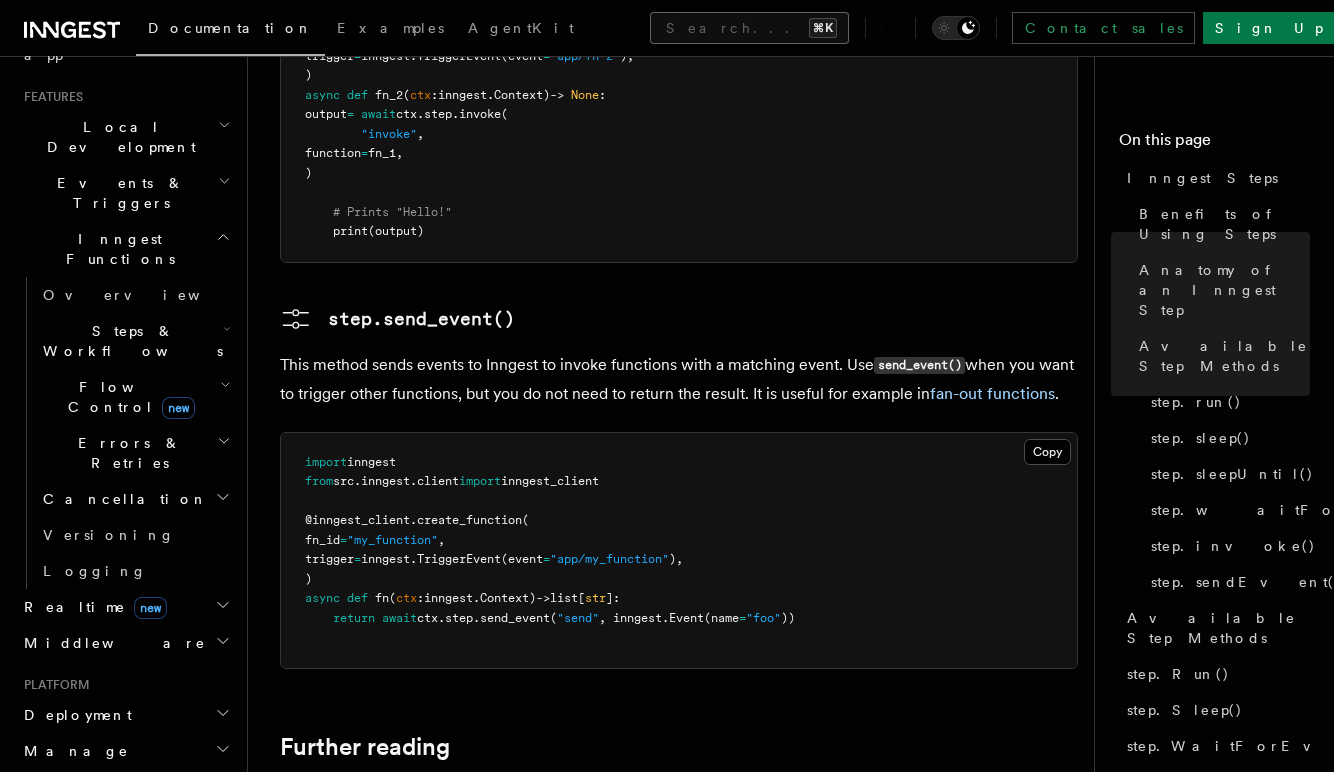 click on "Search... ⌘K" at bounding box center [749, 28] 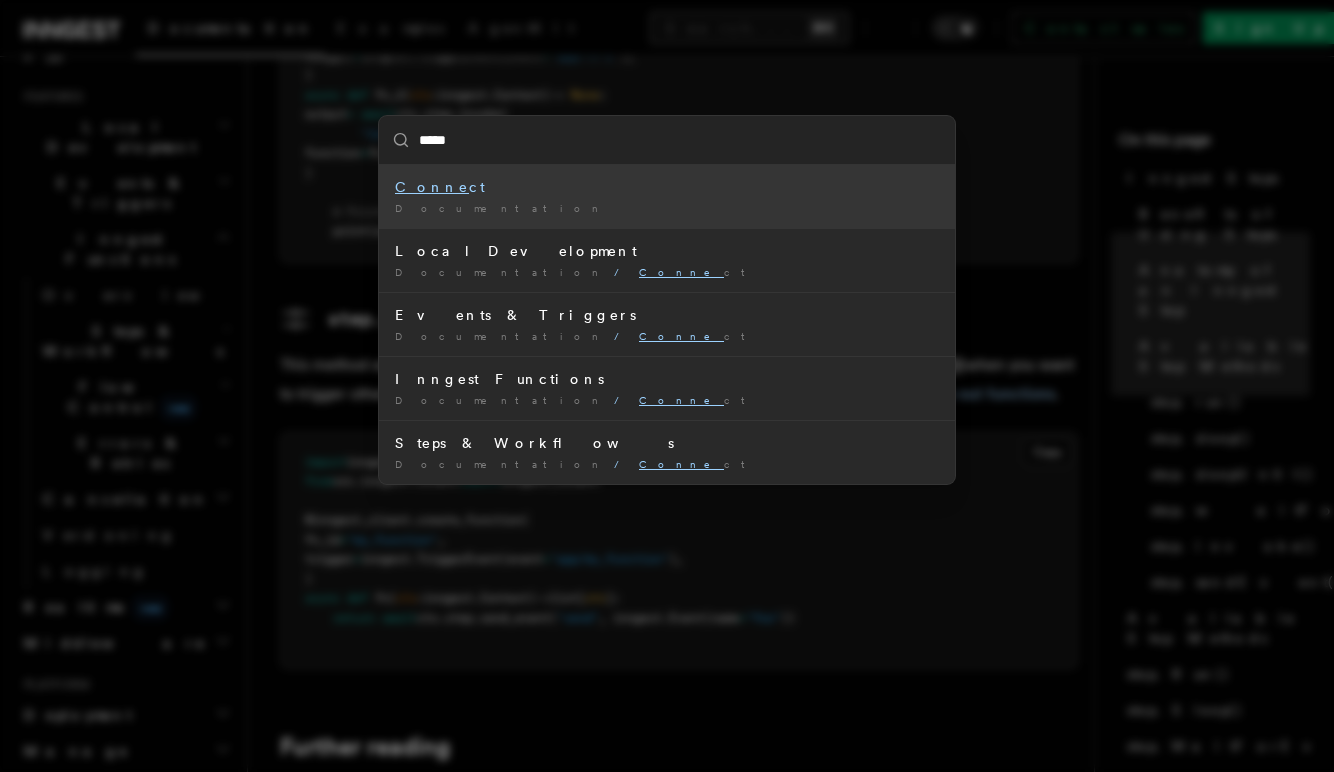 type on "******" 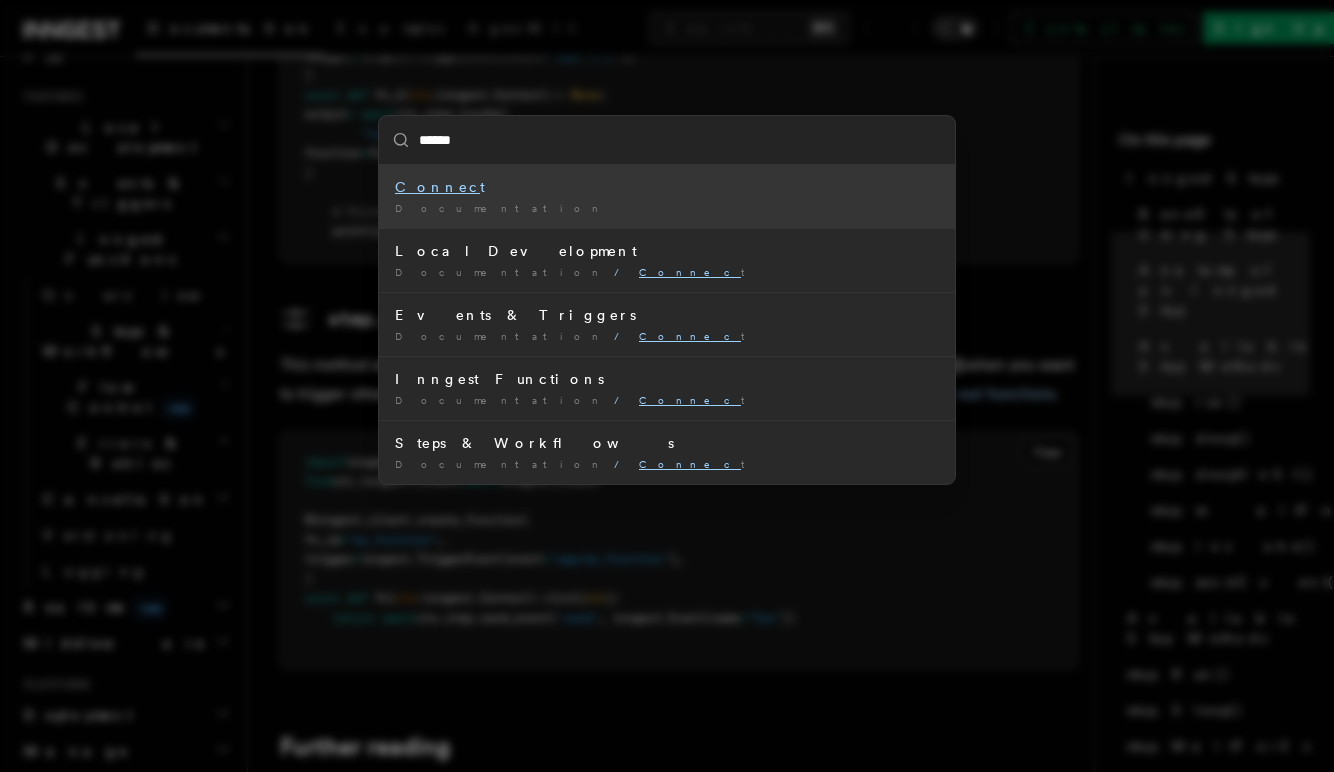 click on "Connec" at bounding box center [437, 187] 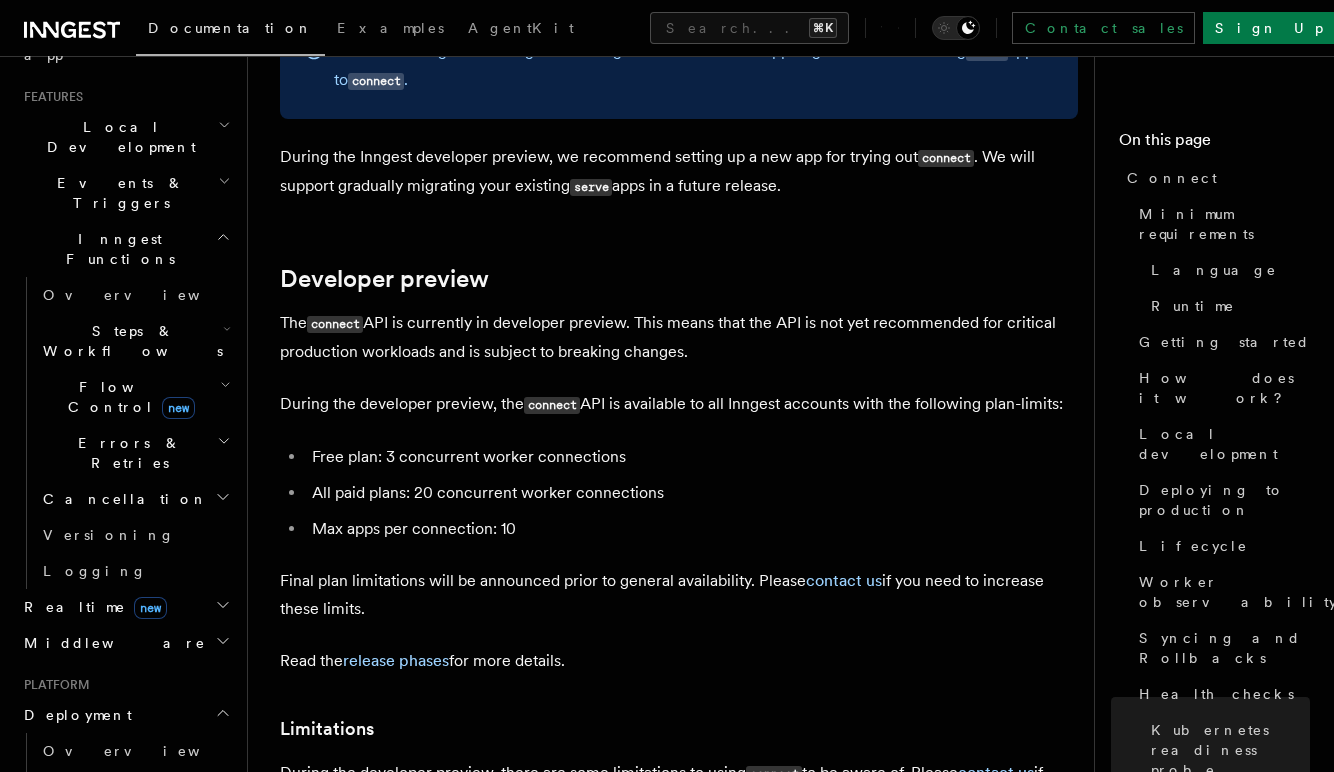 scroll, scrollTop: 10638, scrollLeft: 0, axis: vertical 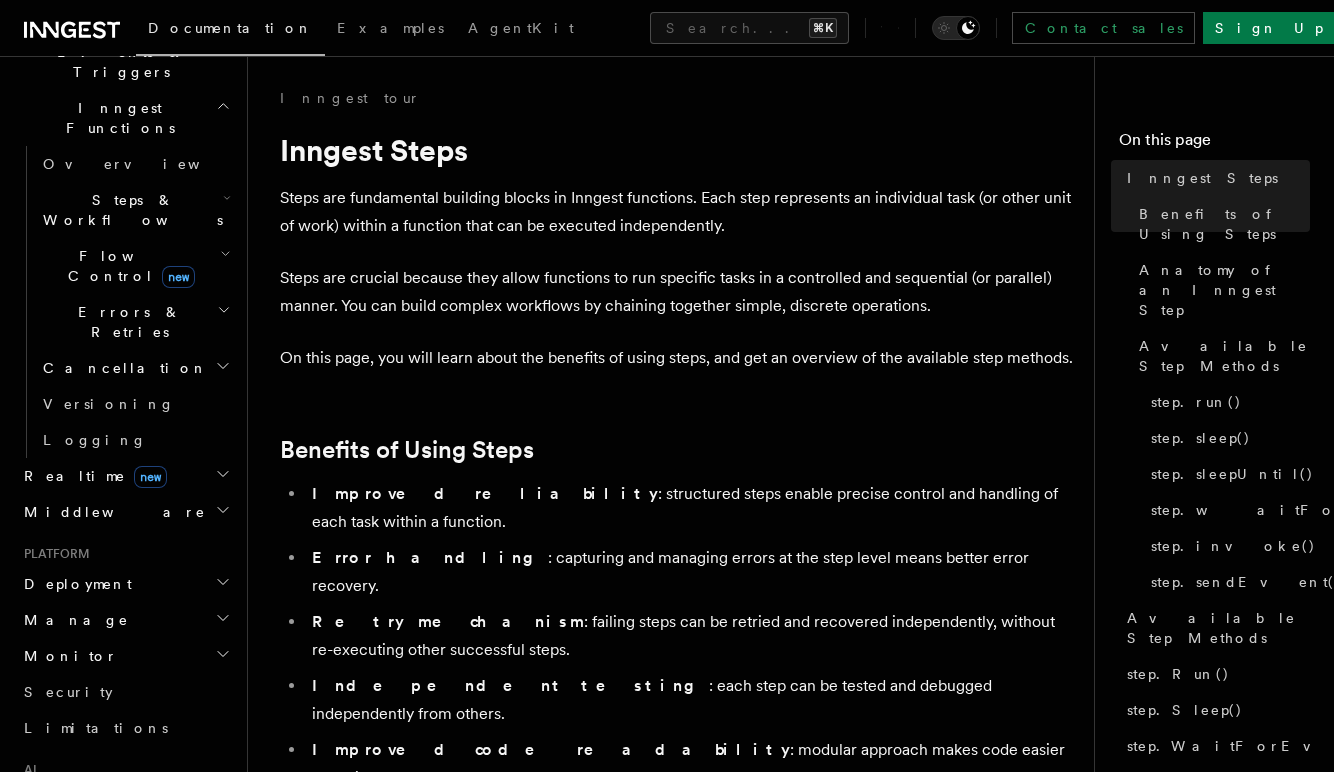 click on "Middleware" at bounding box center [111, 512] 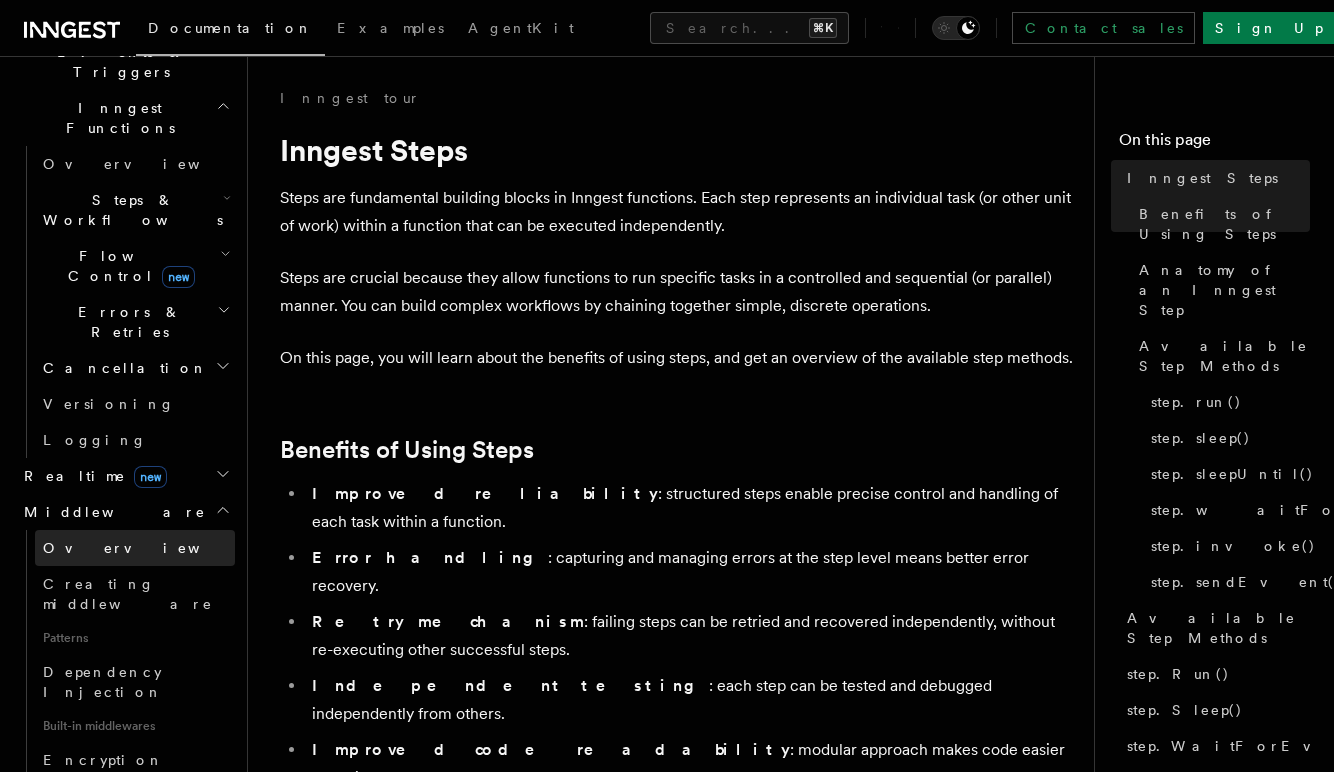 click on "Overview" at bounding box center (146, 548) 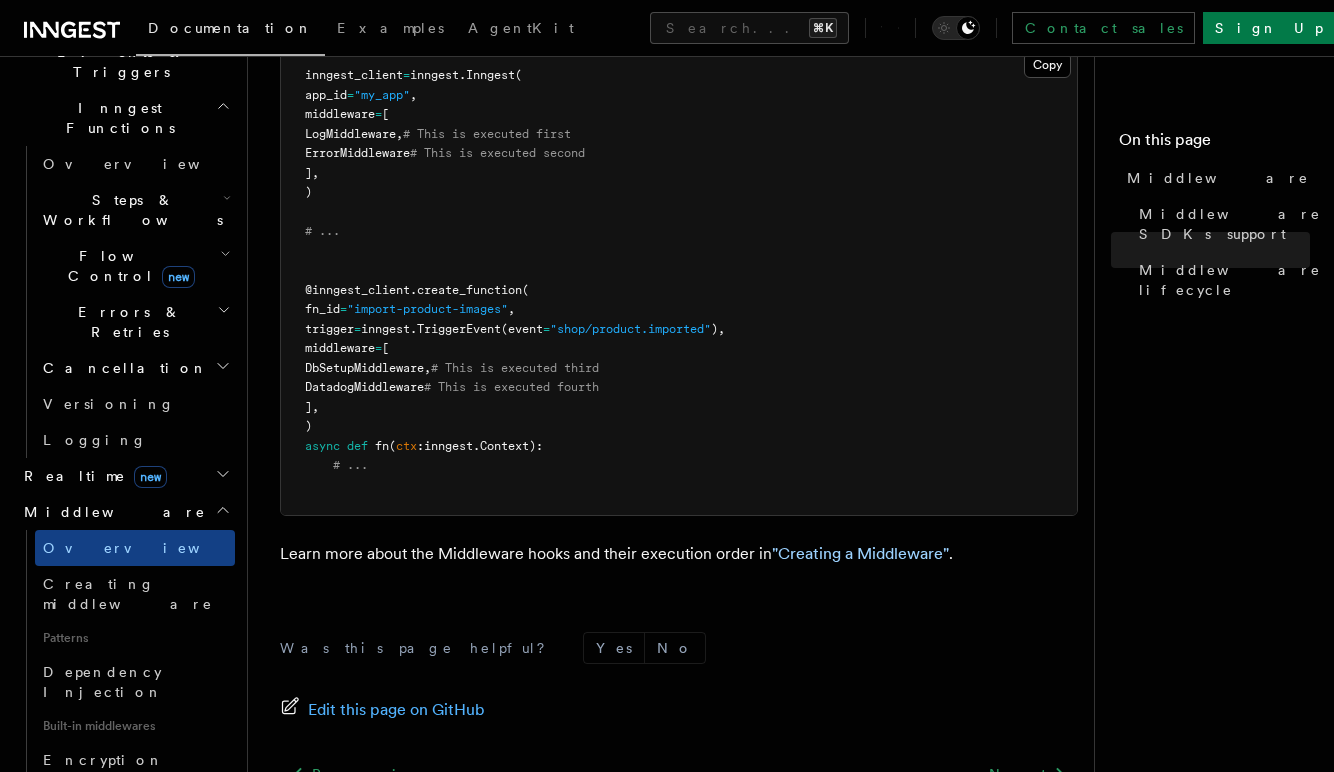 scroll, scrollTop: 1203, scrollLeft: 0, axis: vertical 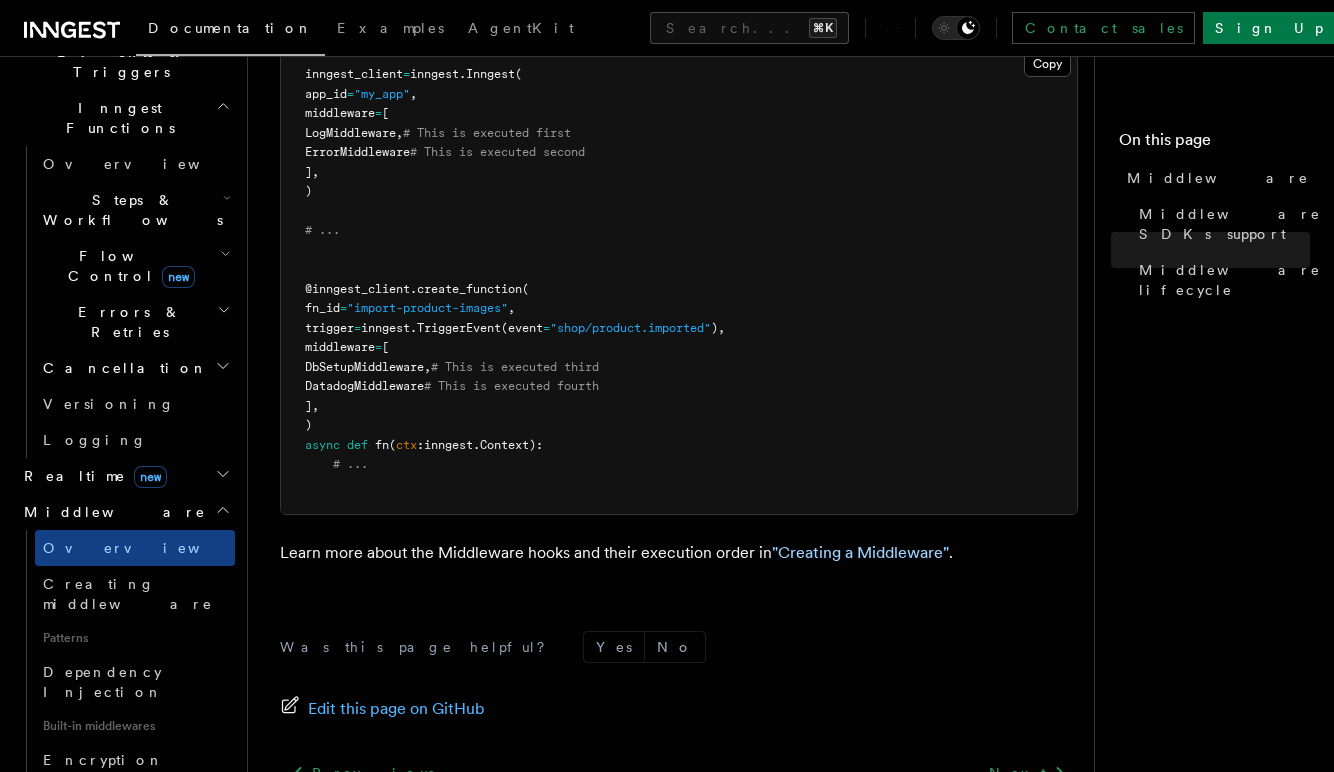 click on "DbSetupMiddleware," at bounding box center [368, 367] 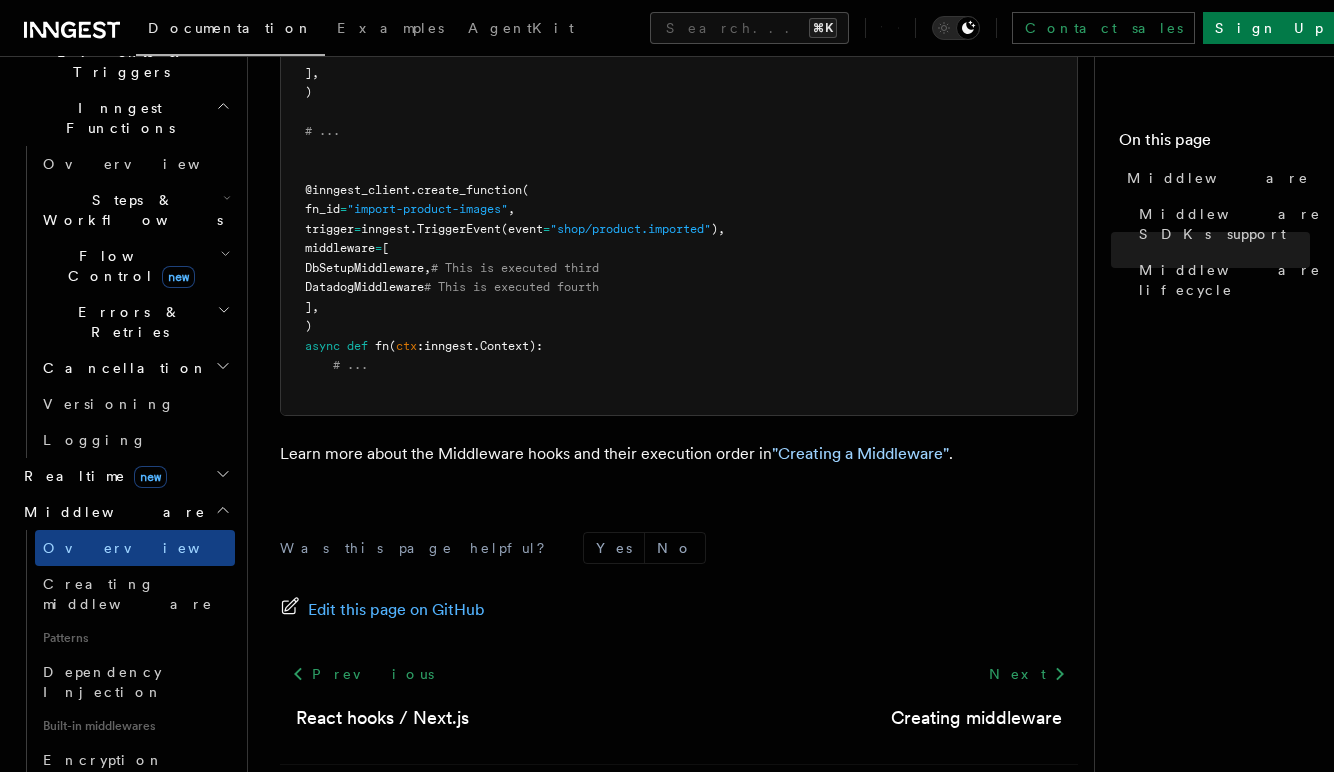 scroll, scrollTop: 1298, scrollLeft: 0, axis: vertical 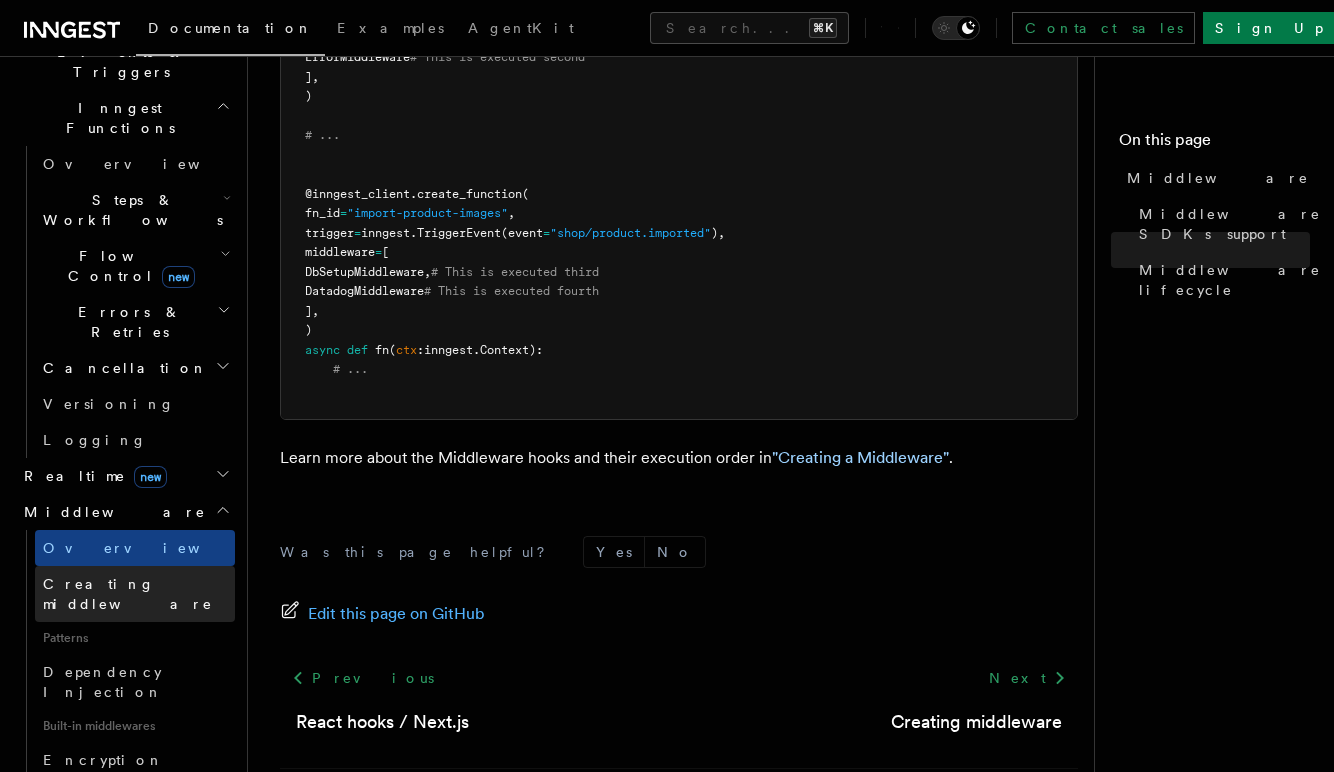 click on "Creating middleware" at bounding box center [128, 594] 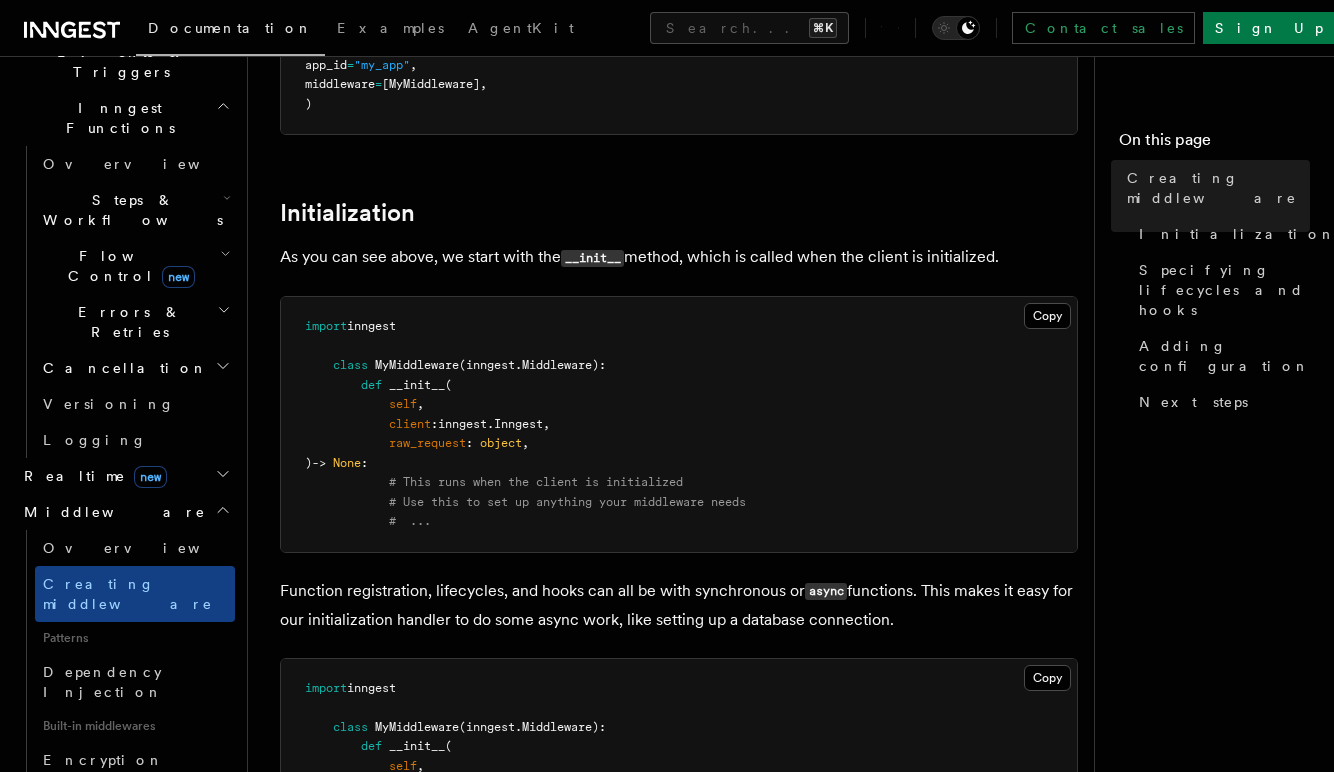 scroll, scrollTop: 766, scrollLeft: 0, axis: vertical 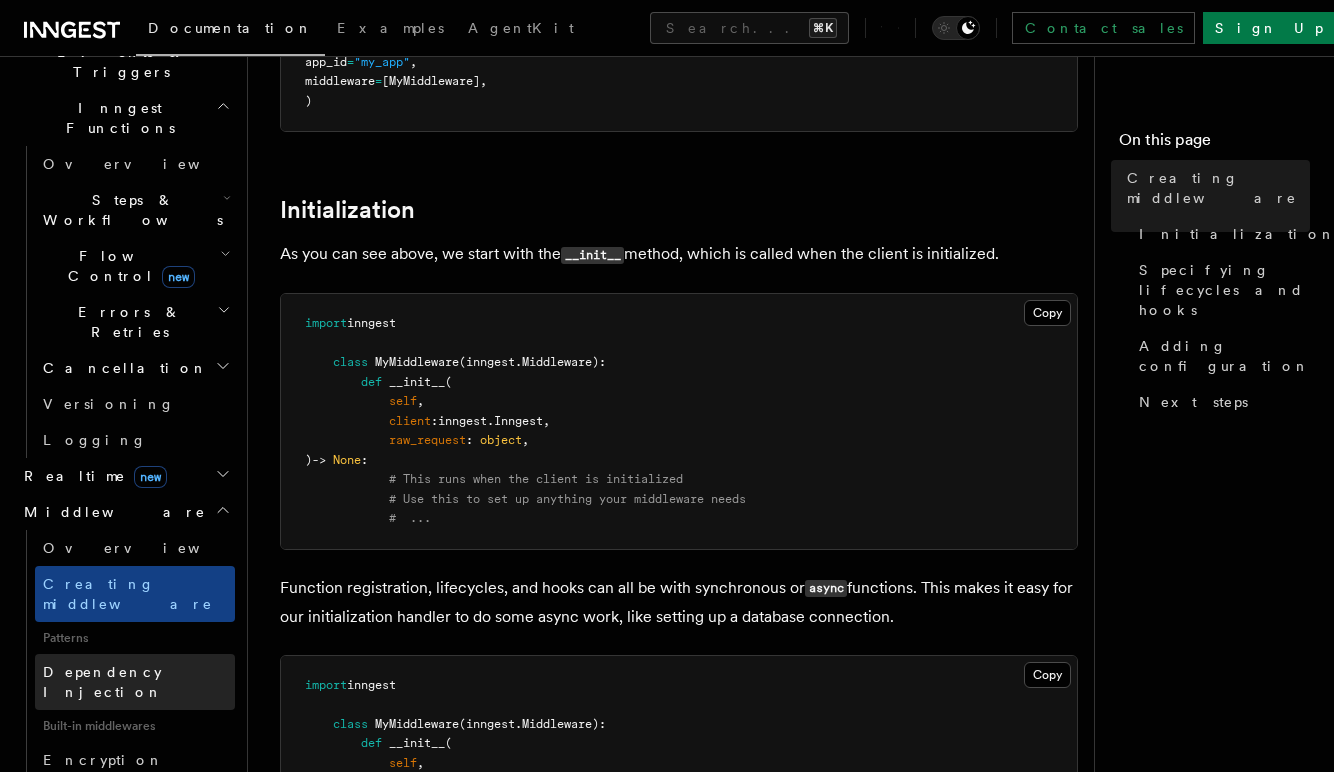 click on "Dependency Injection" at bounding box center [103, 682] 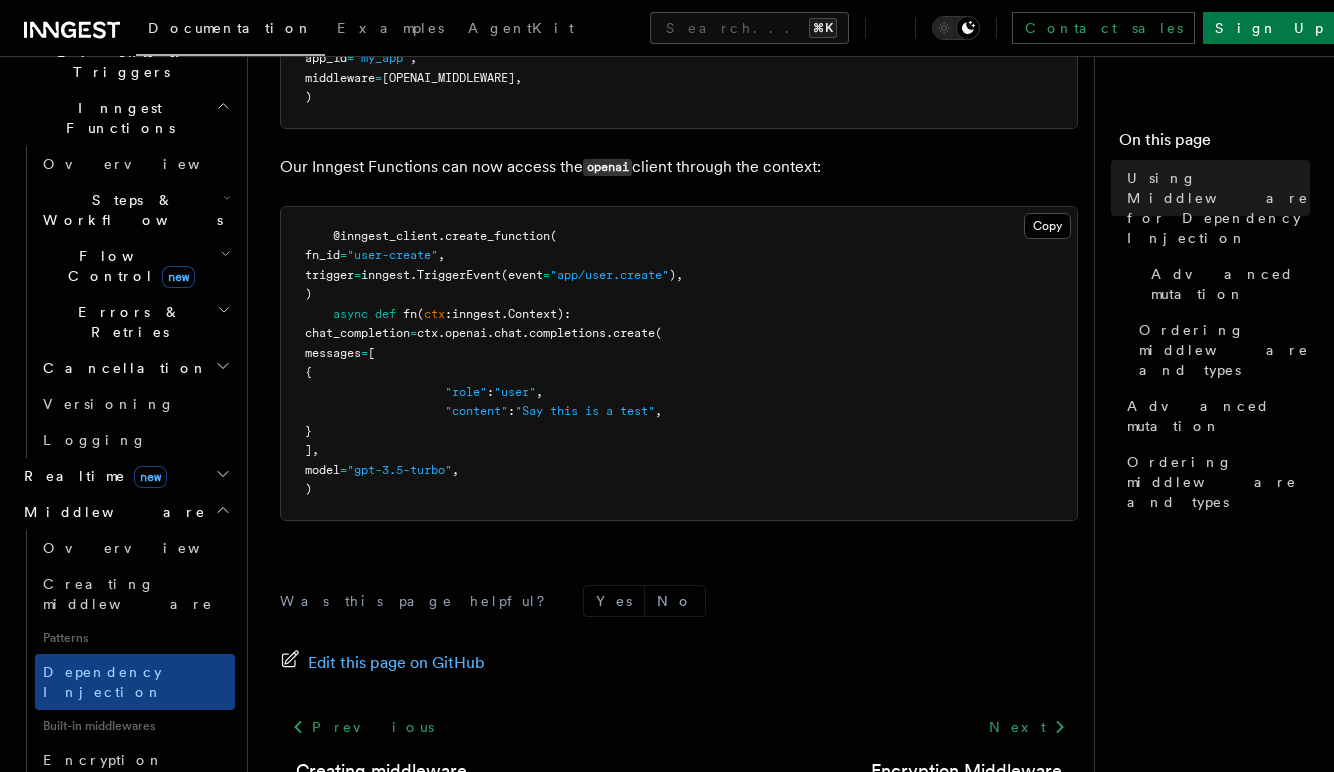 scroll, scrollTop: 1051, scrollLeft: 0, axis: vertical 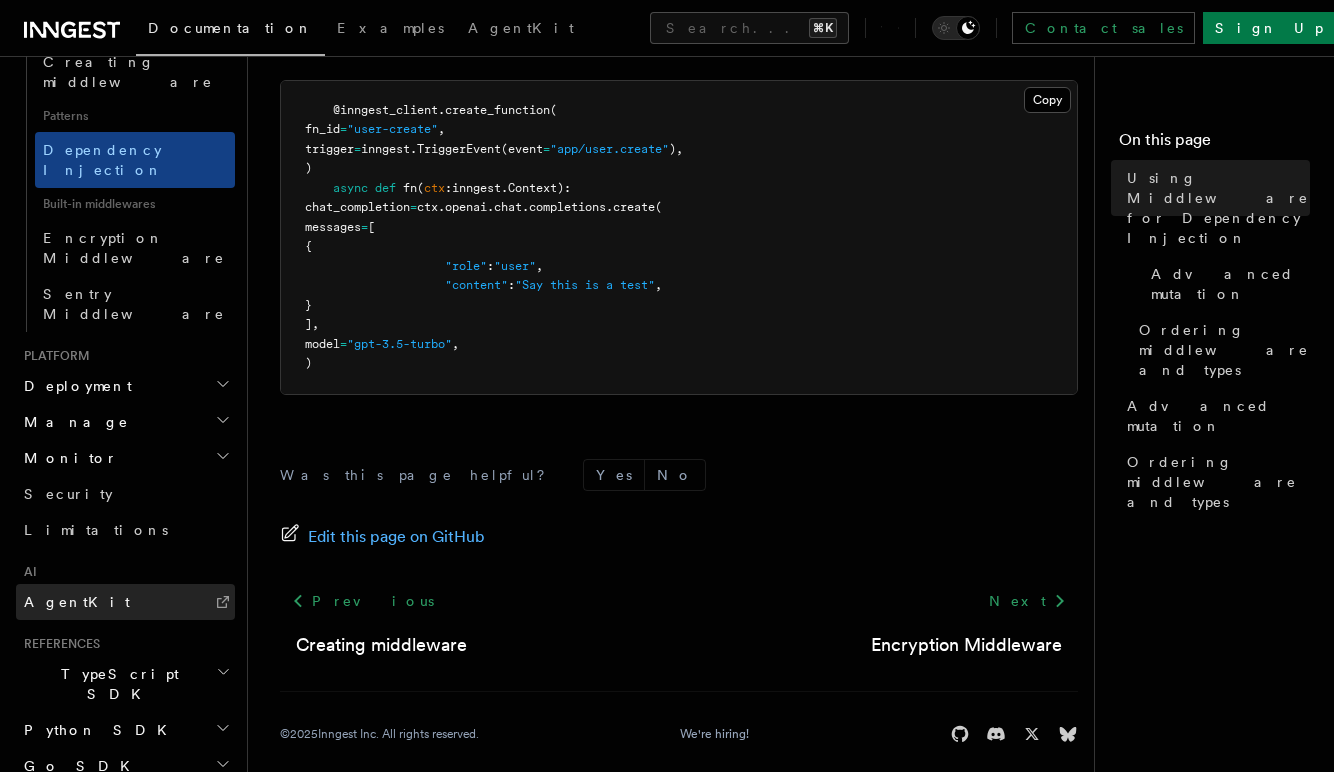 click on "AgentKit" at bounding box center [125, 602] 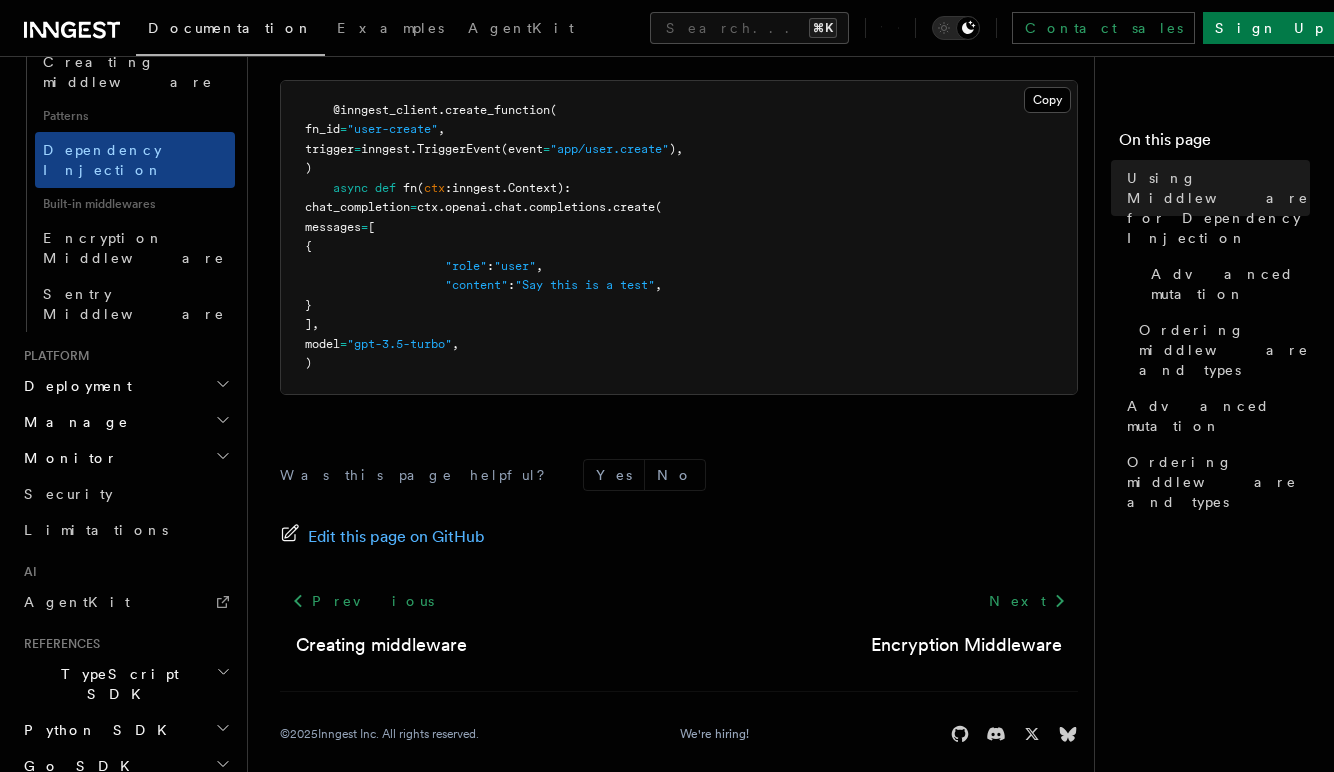 click on "System events" at bounding box center (125, 838) 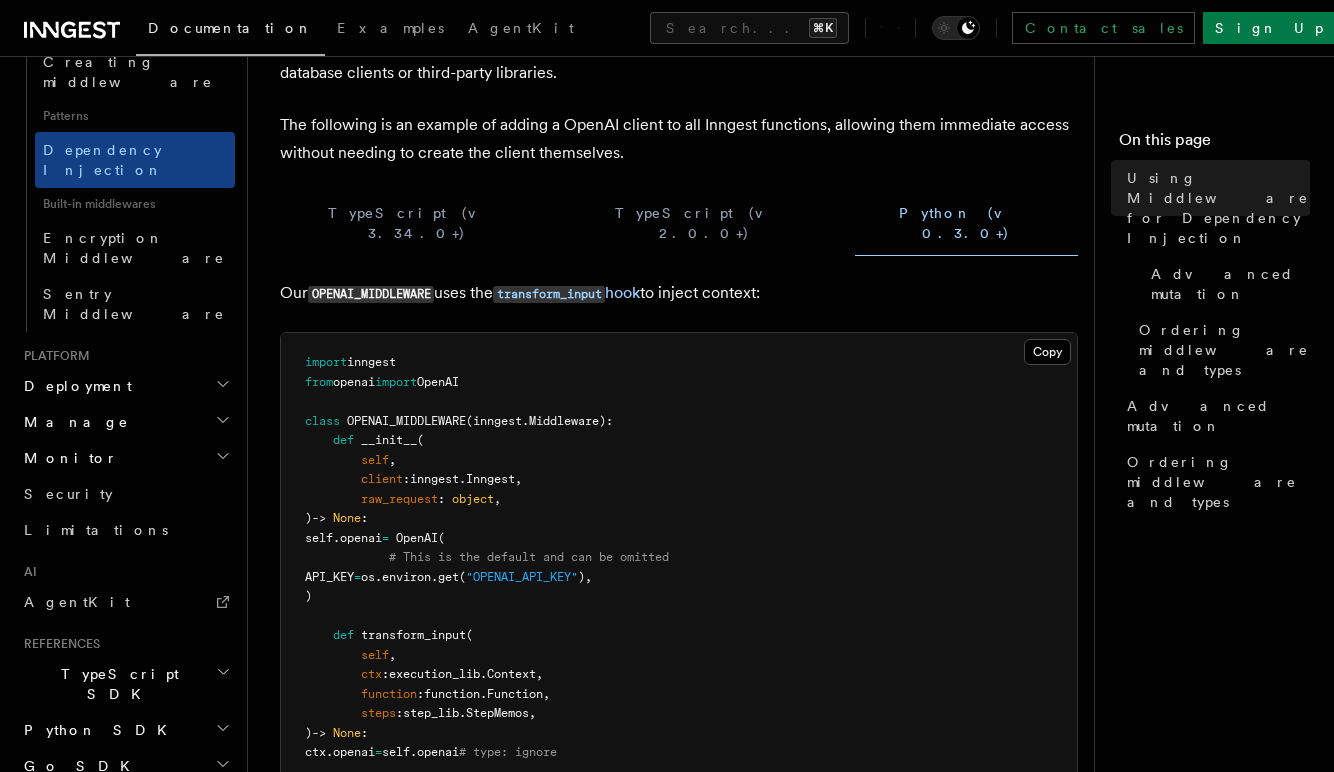 scroll, scrollTop: 108, scrollLeft: 0, axis: vertical 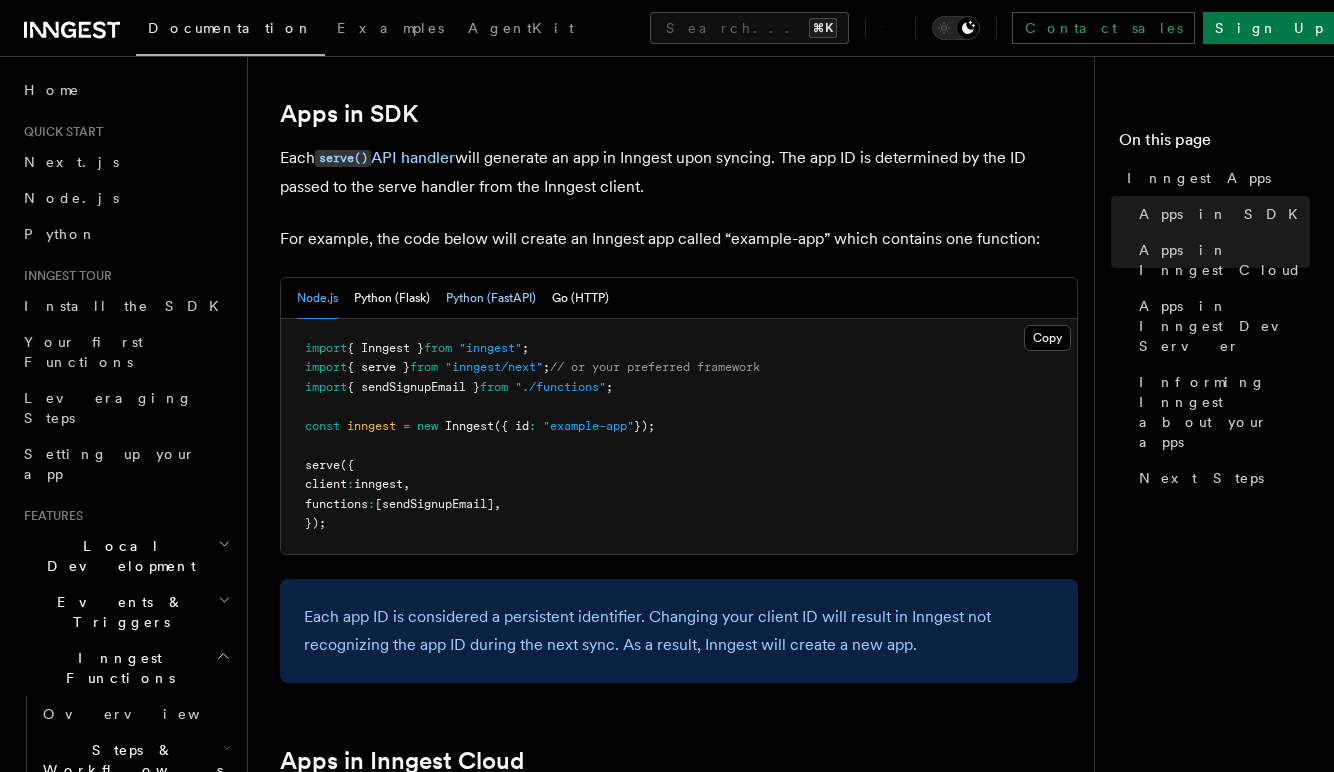 click on "Python (FastAPI)" at bounding box center (491, 298) 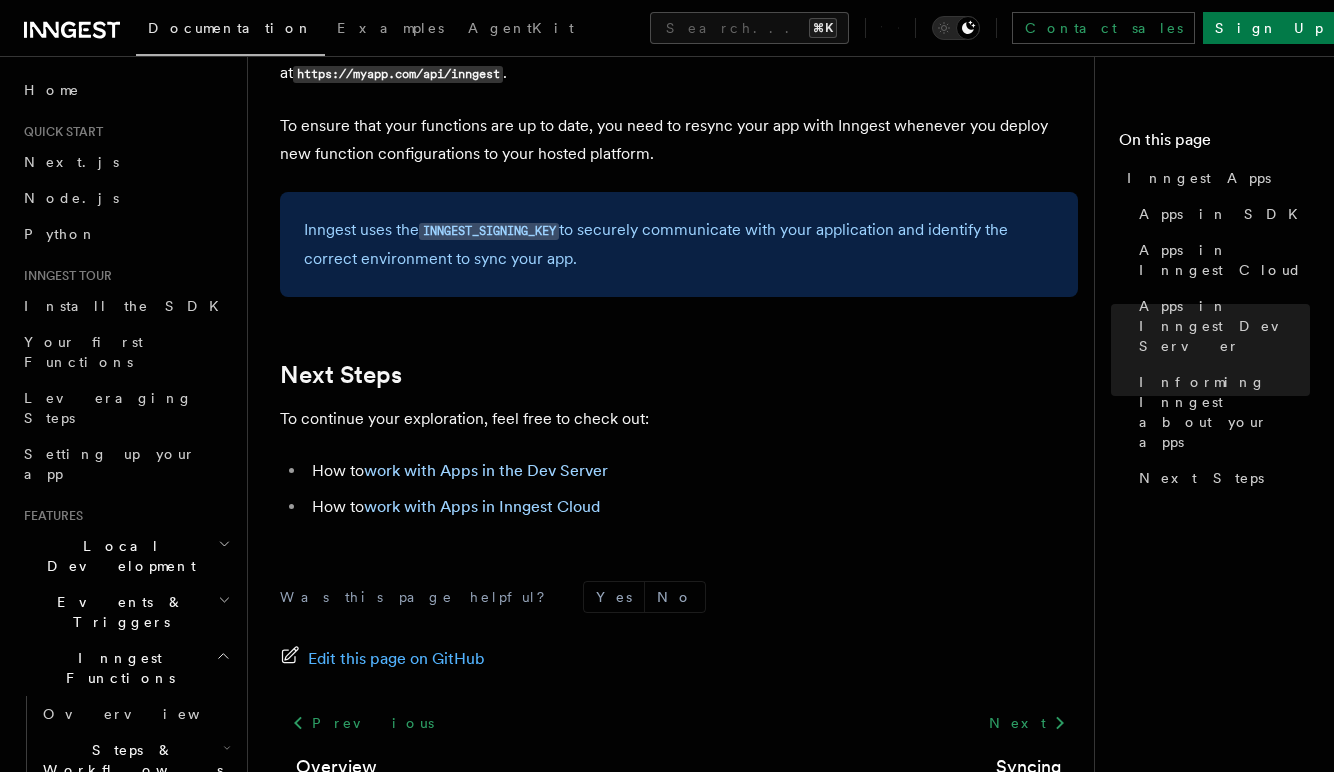 scroll, scrollTop: 3650, scrollLeft: 0, axis: vertical 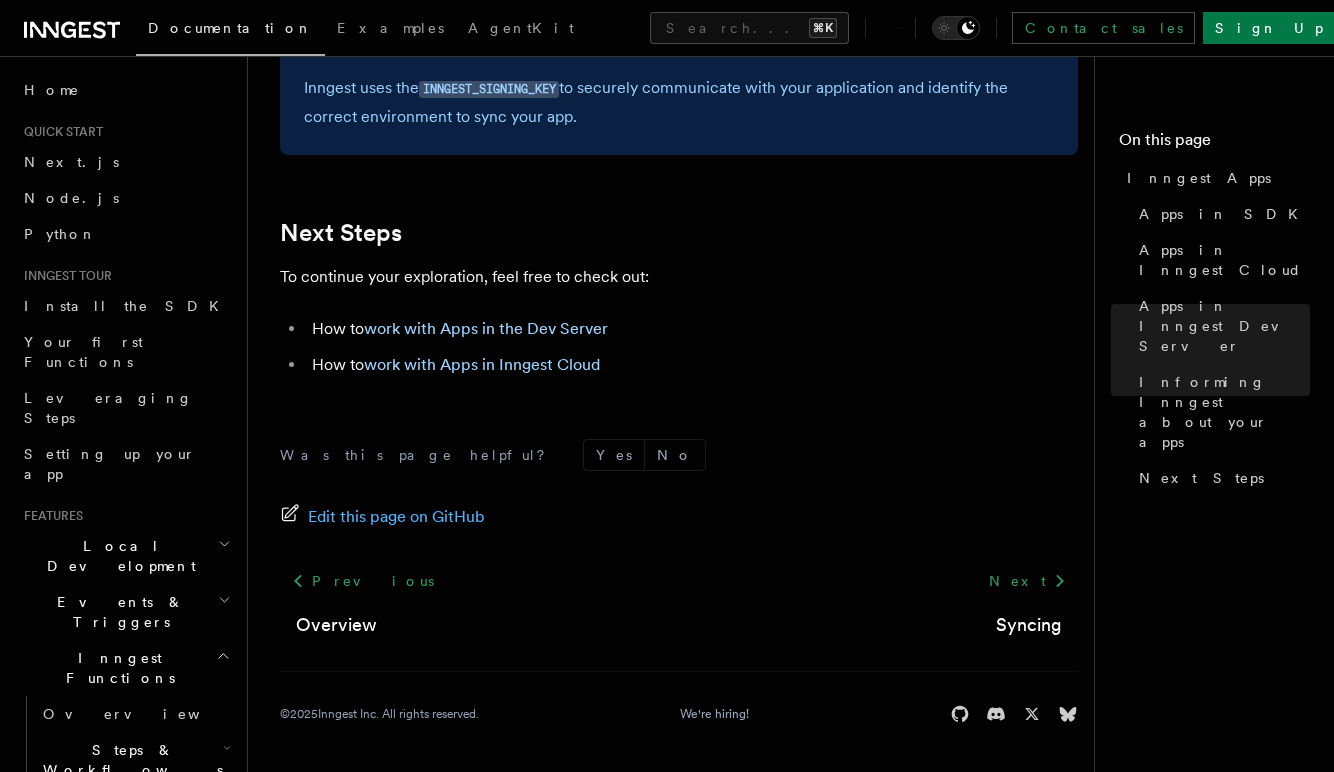 type 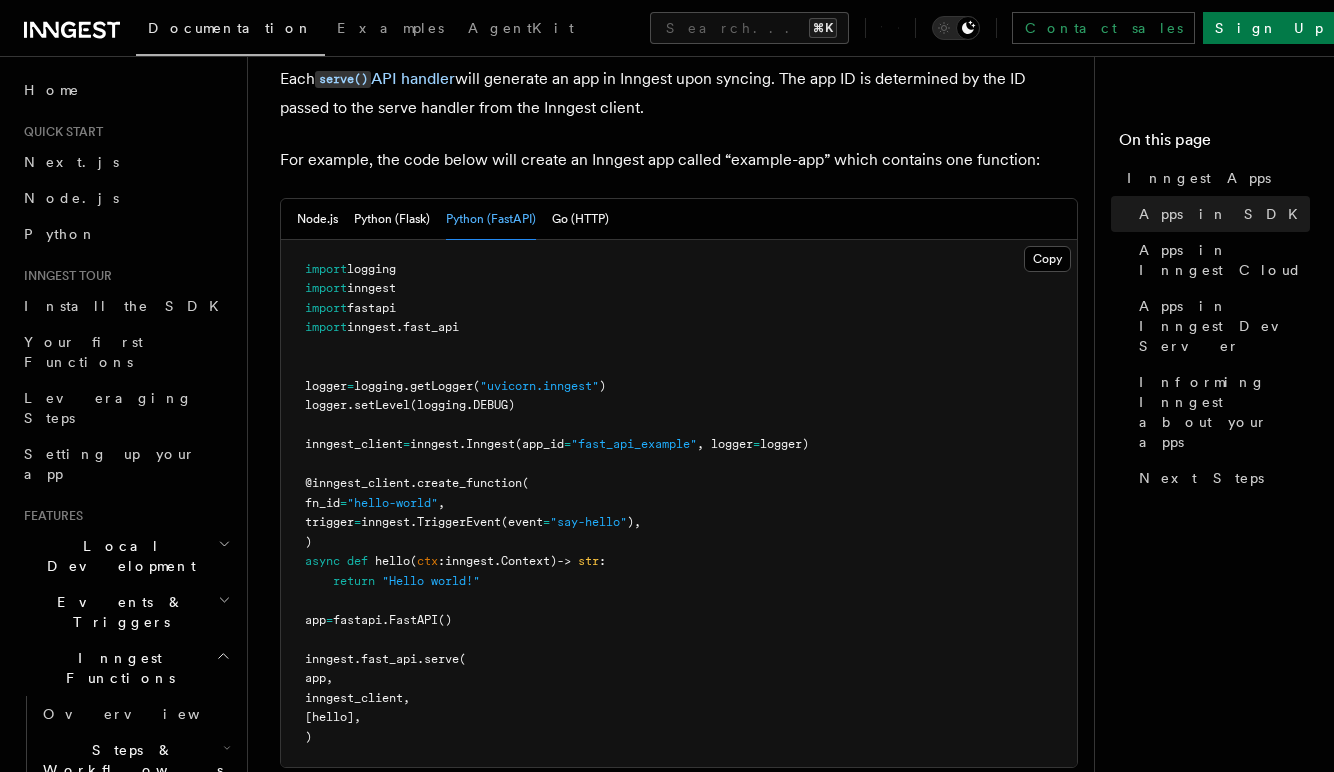 scroll, scrollTop: 1073, scrollLeft: 0, axis: vertical 